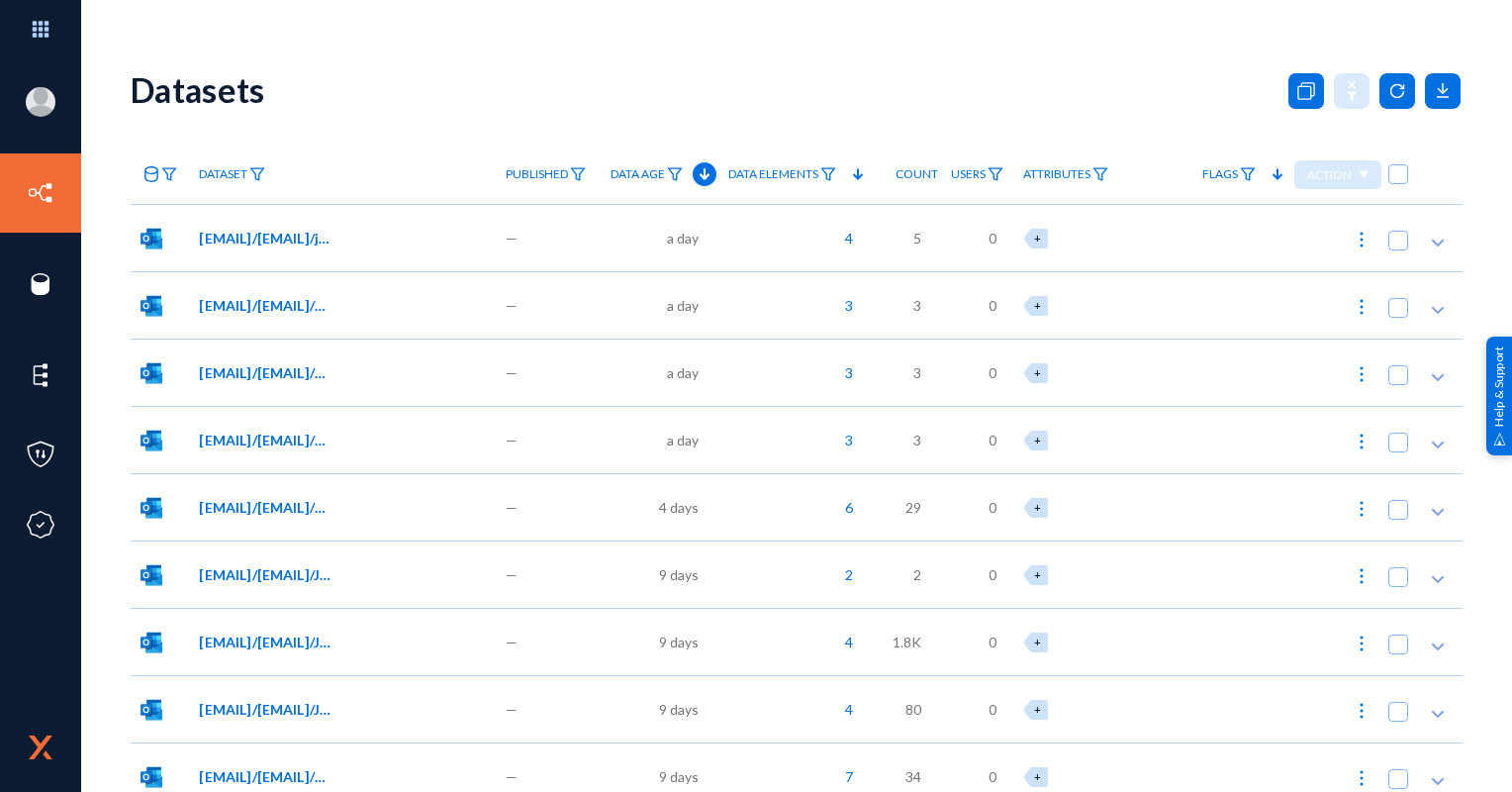 scroll, scrollTop: 0, scrollLeft: 0, axis: both 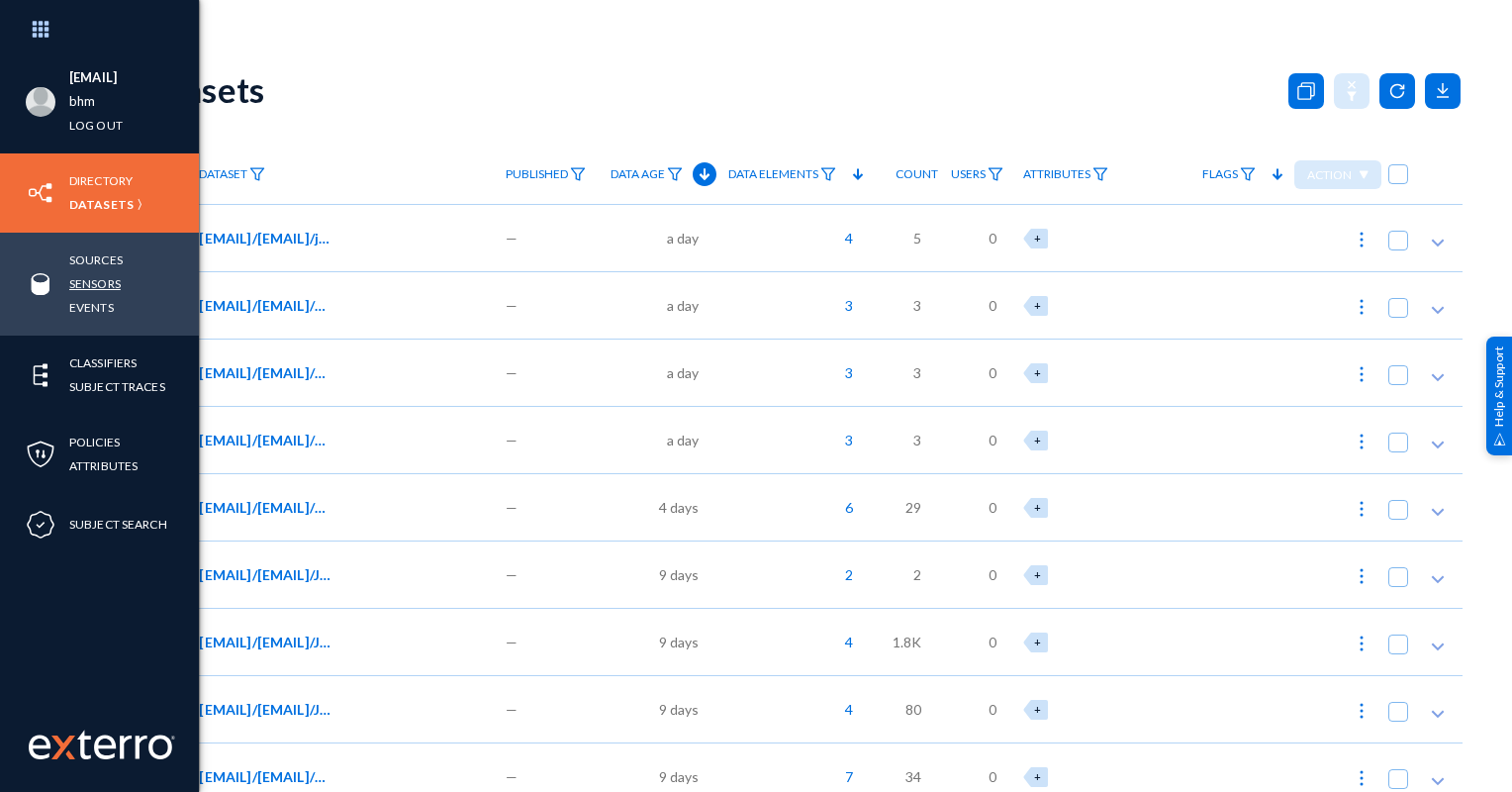 click on "Sensors" at bounding box center [95, 283] 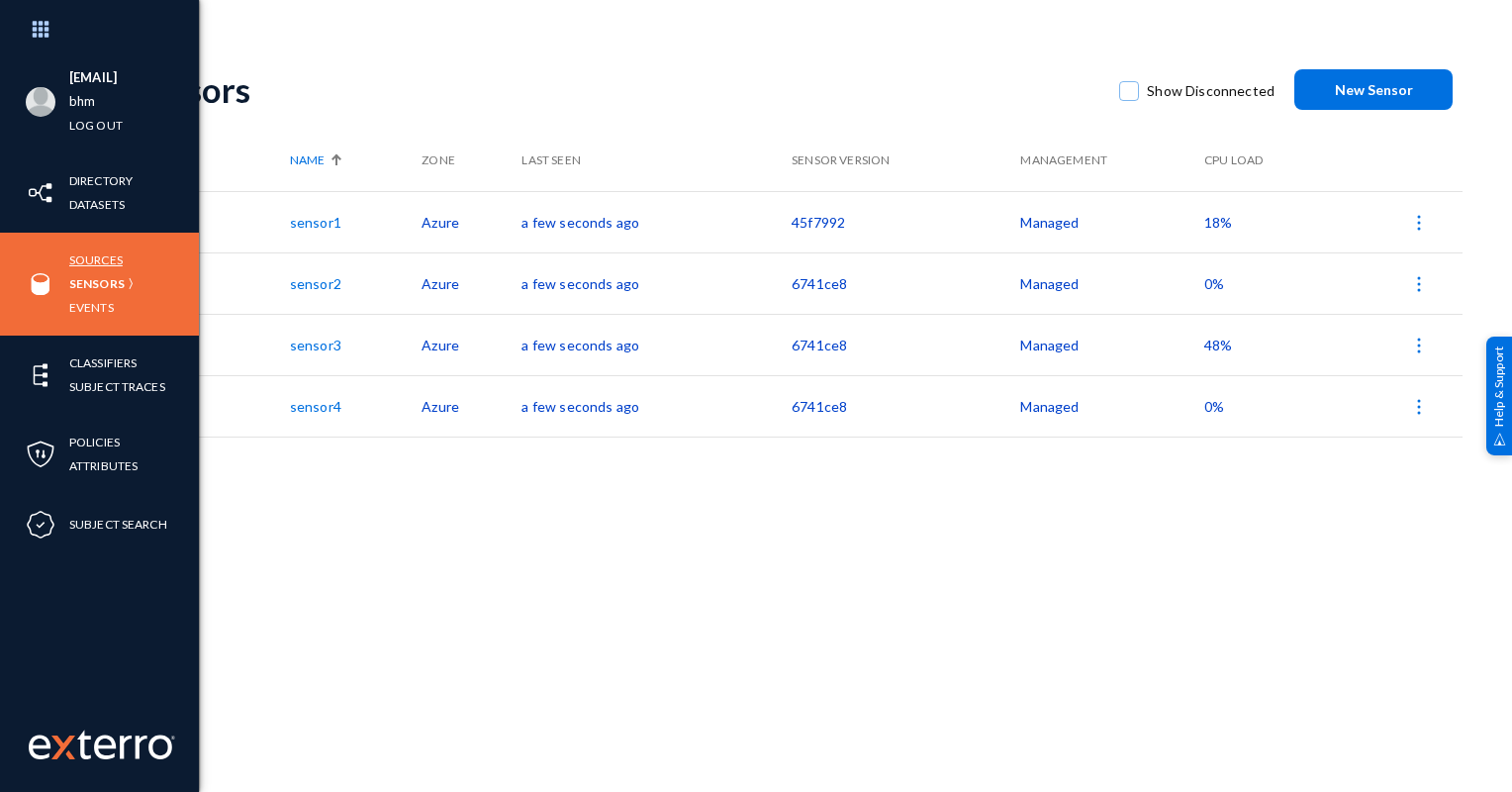 click on "Sources" at bounding box center (96, 259) 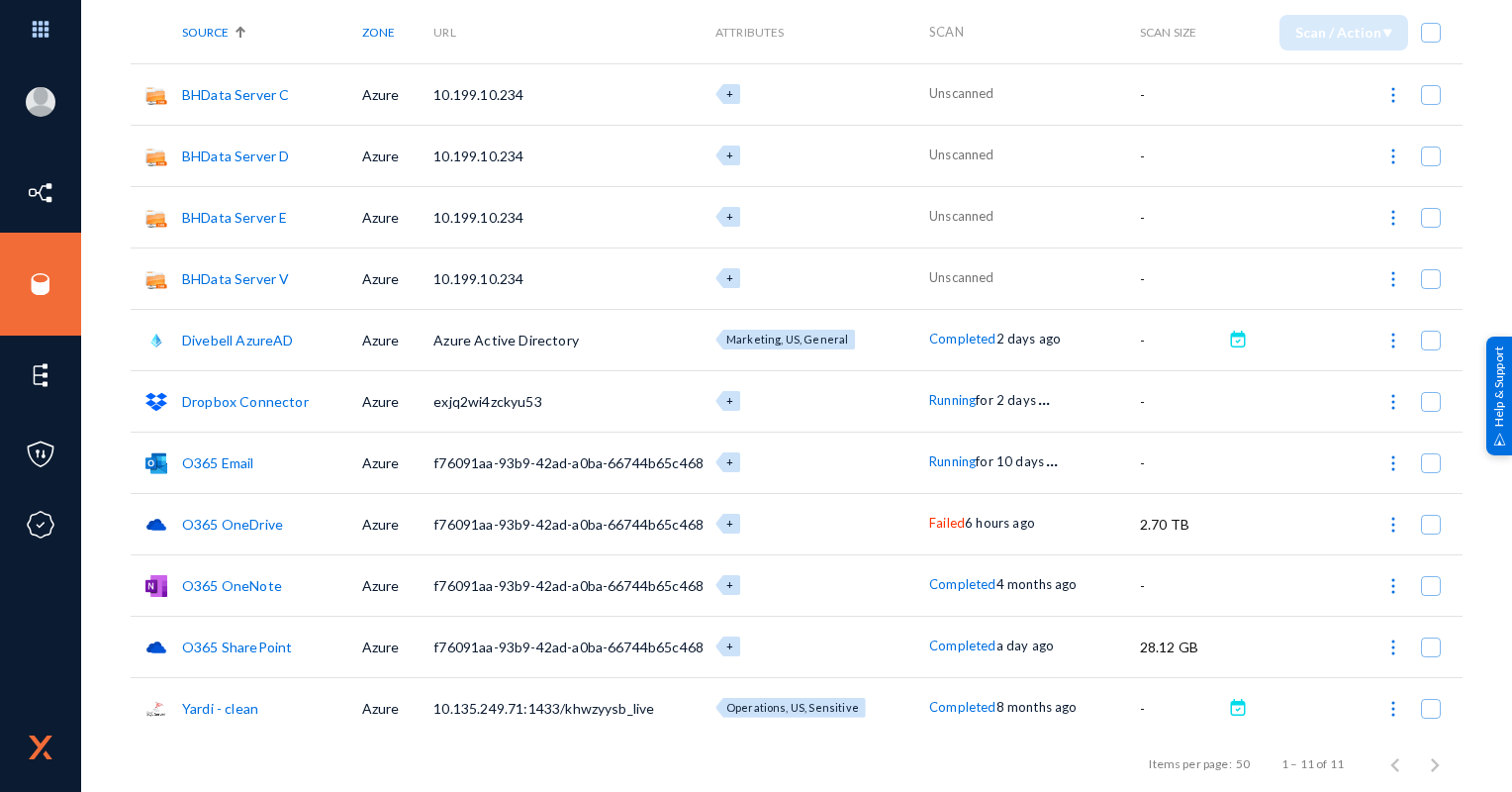 scroll, scrollTop: 130, scrollLeft: 0, axis: vertical 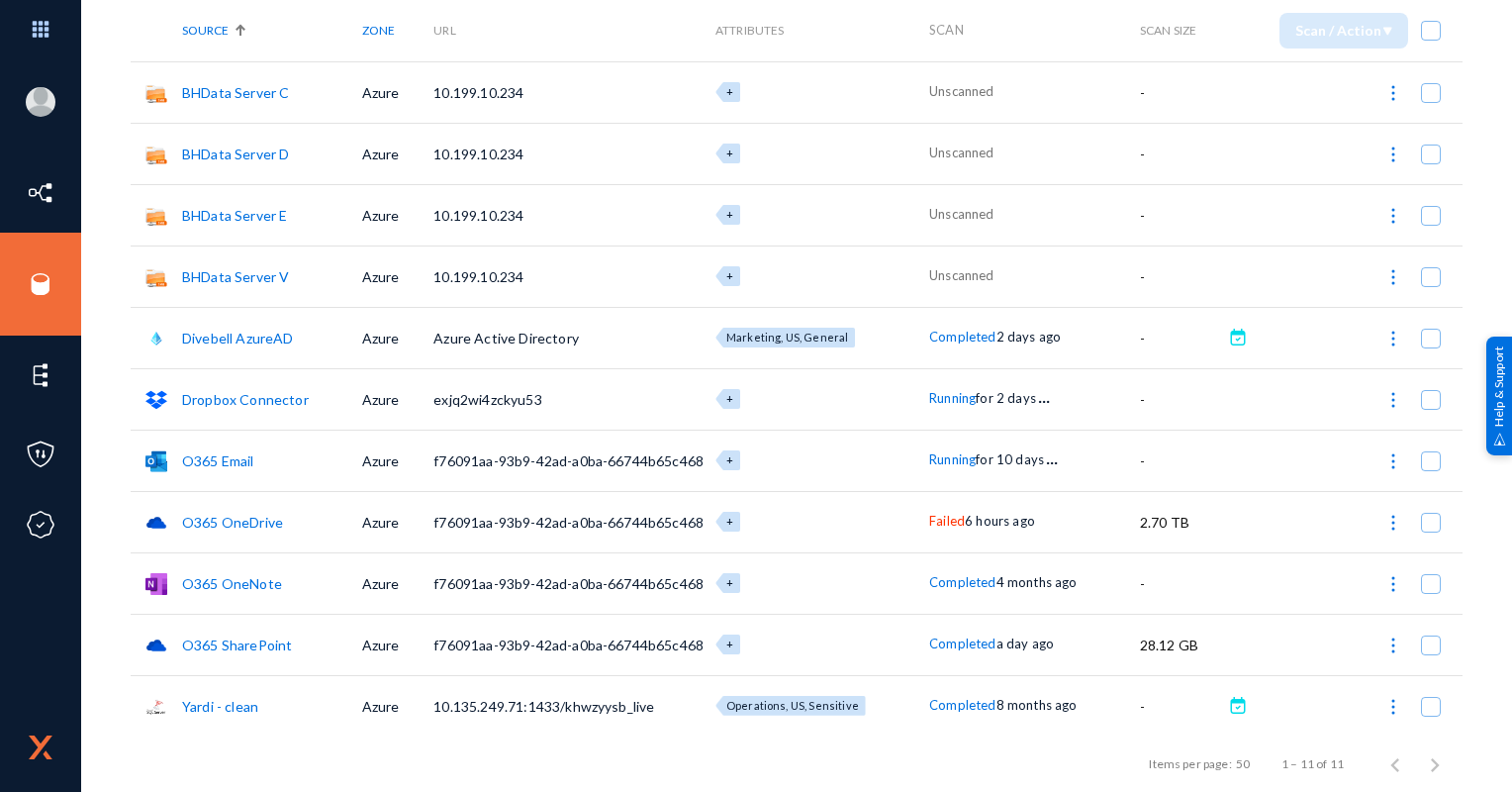 click on "Yardi - clean" 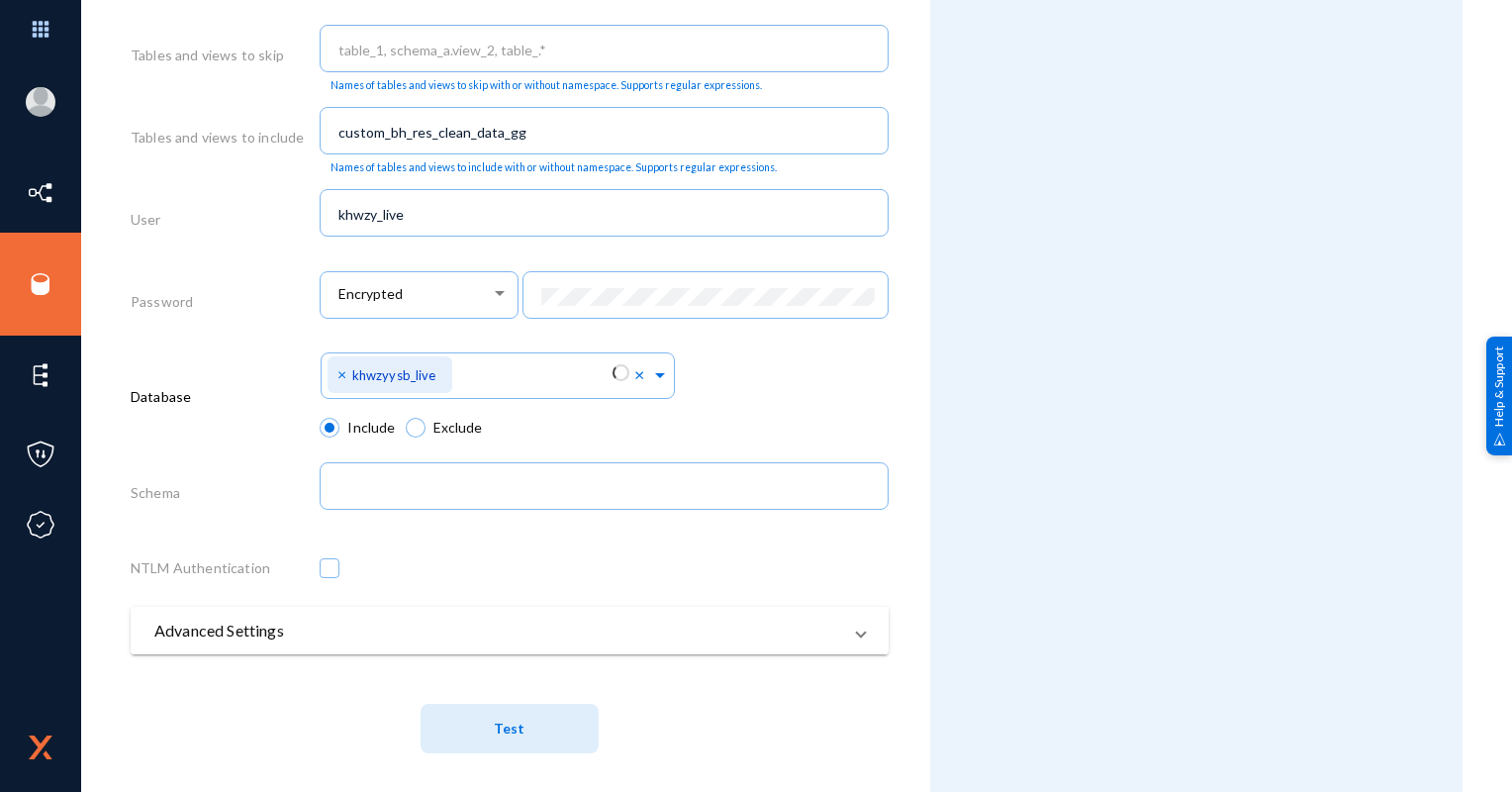 scroll, scrollTop: 935, scrollLeft: 0, axis: vertical 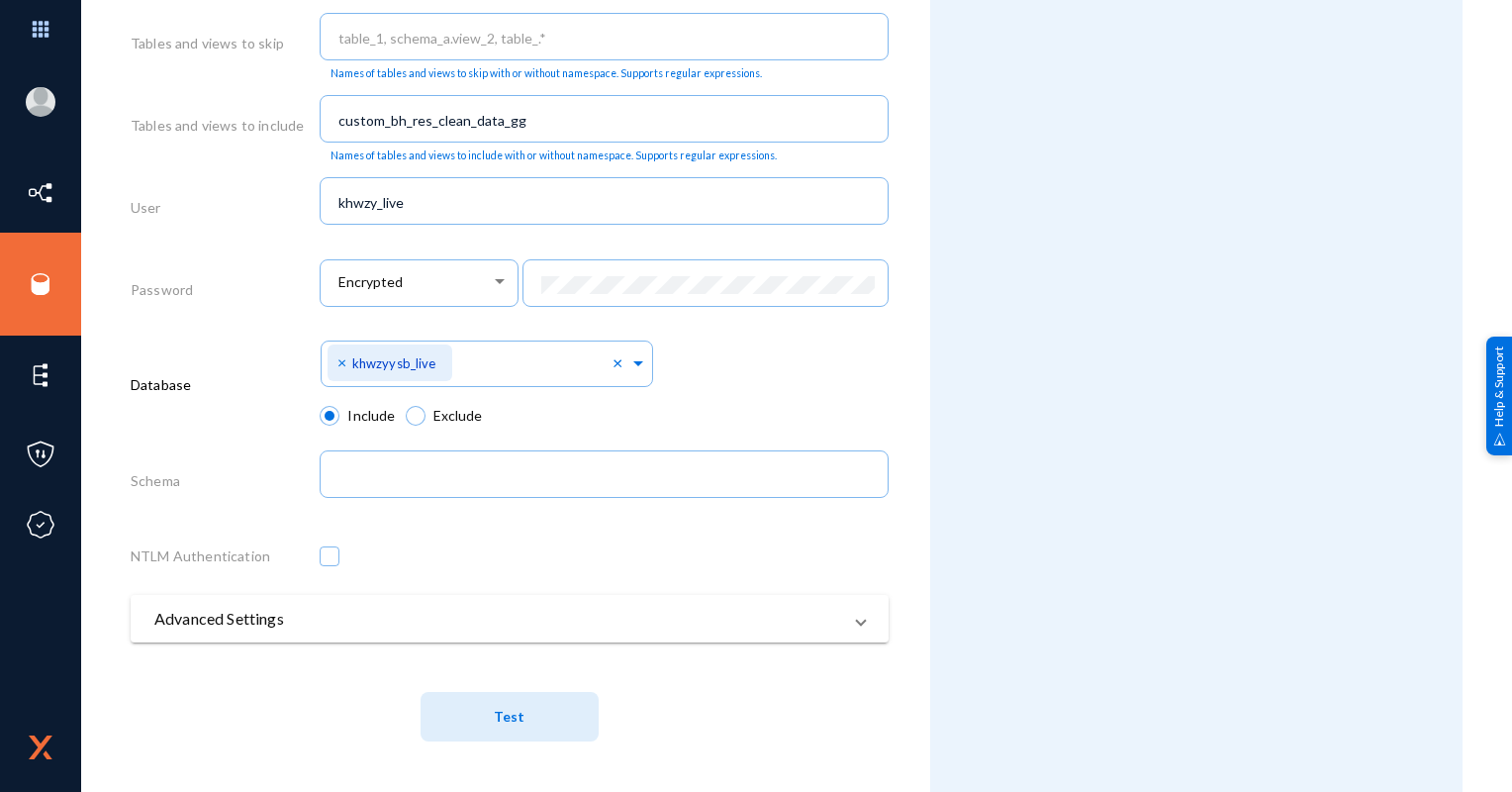 click on "Connection Host 10.135.249.71 Port 1433 SSL   Skip Views   Tables and views to skip Names of tables and views to skip with or without namespace. Supports regular expressions. Tables and views to include custom_bh_res_clean_data_gg Names of tables and views to include with or without namespace. Supports regular expressions. User khwzy_live Password Encrypted Database Select Namespace × khwzyysb_live ×   Include   Exclude Schema NTLM Authentication    Advanced Settings  Location Timeout 300 Per-location max-time in seconds Base Sample Size 1000 The initial sample size used for classification Query Timeout 60 Query max-time in seconds Scan Permissions   Record all Locations   Incremental Scan   Force Incremental Scans   Legacy Sql Server   Enable Record Counts   Simple DSR Search   Test" 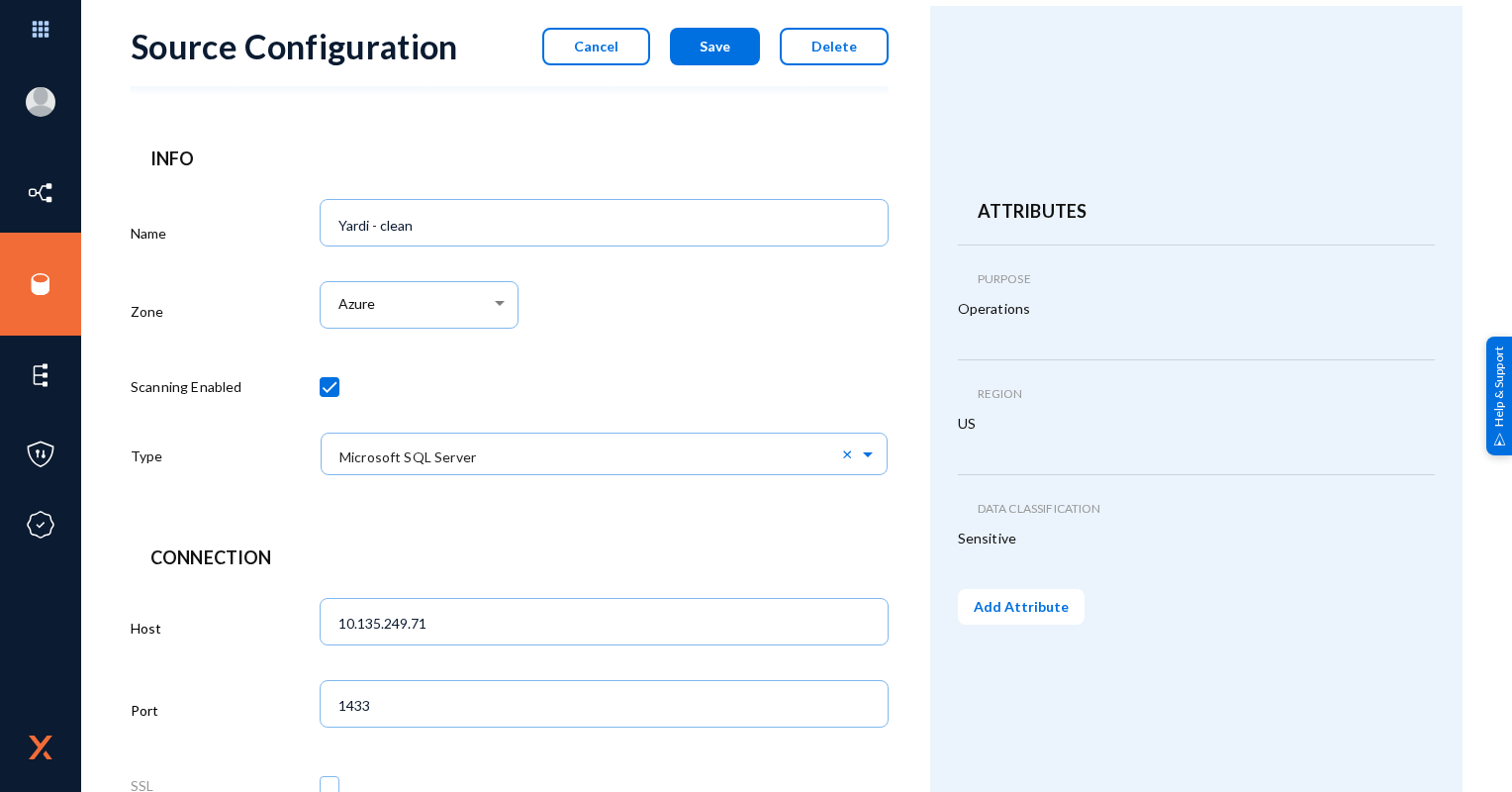 scroll, scrollTop: 0, scrollLeft: 0, axis: both 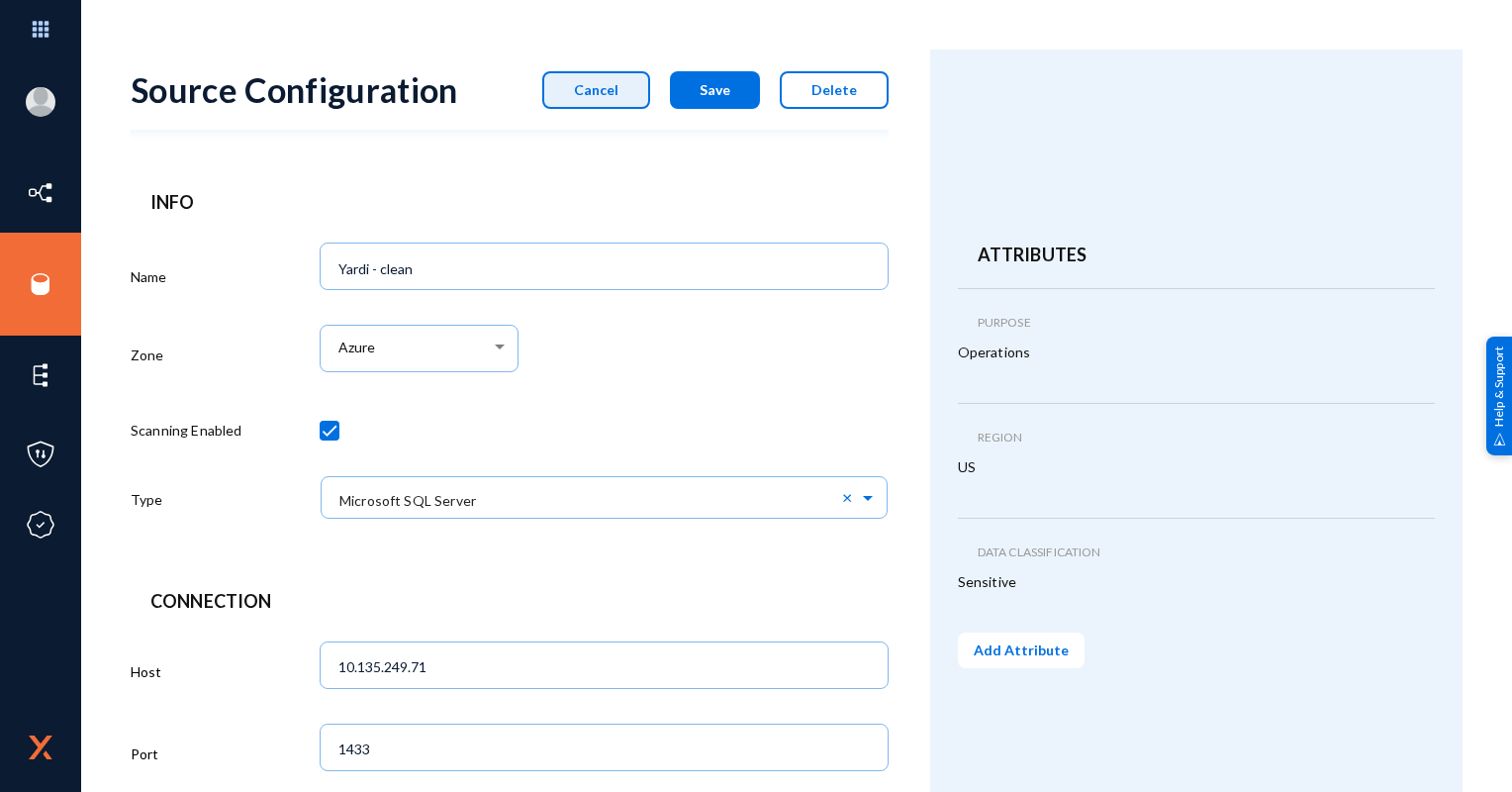 click on "Cancel" 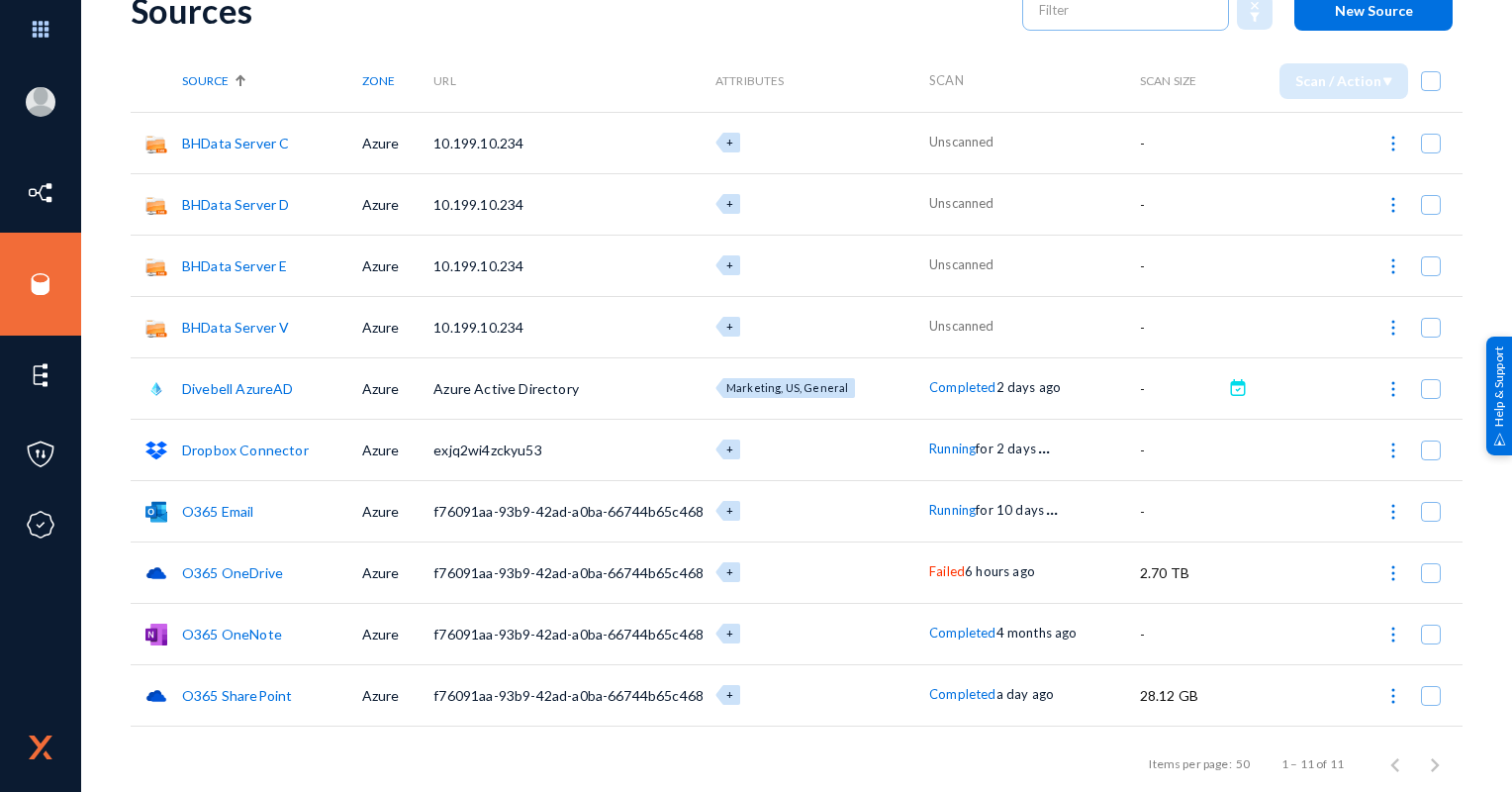 scroll, scrollTop: 130, scrollLeft: 0, axis: vertical 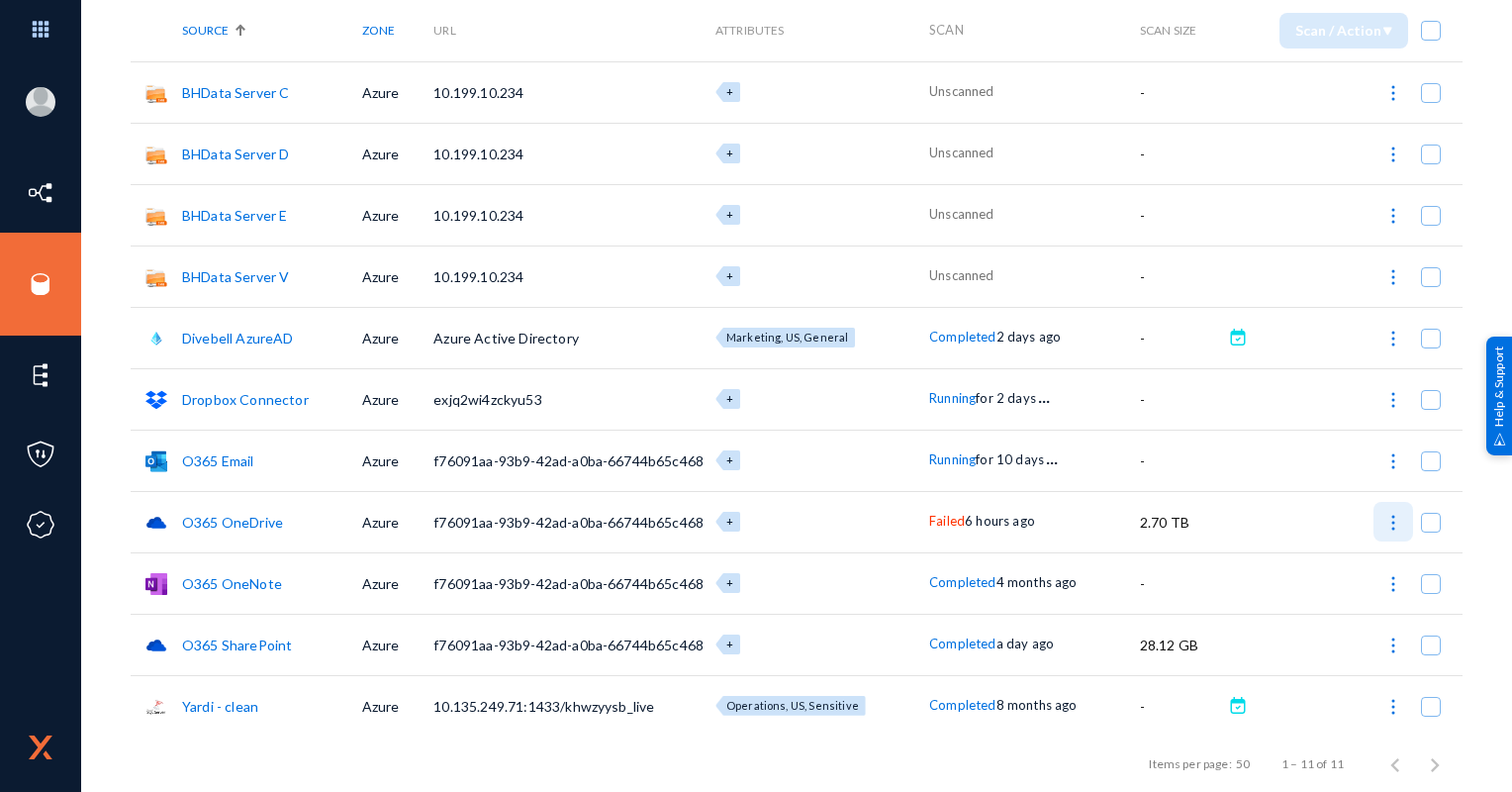click 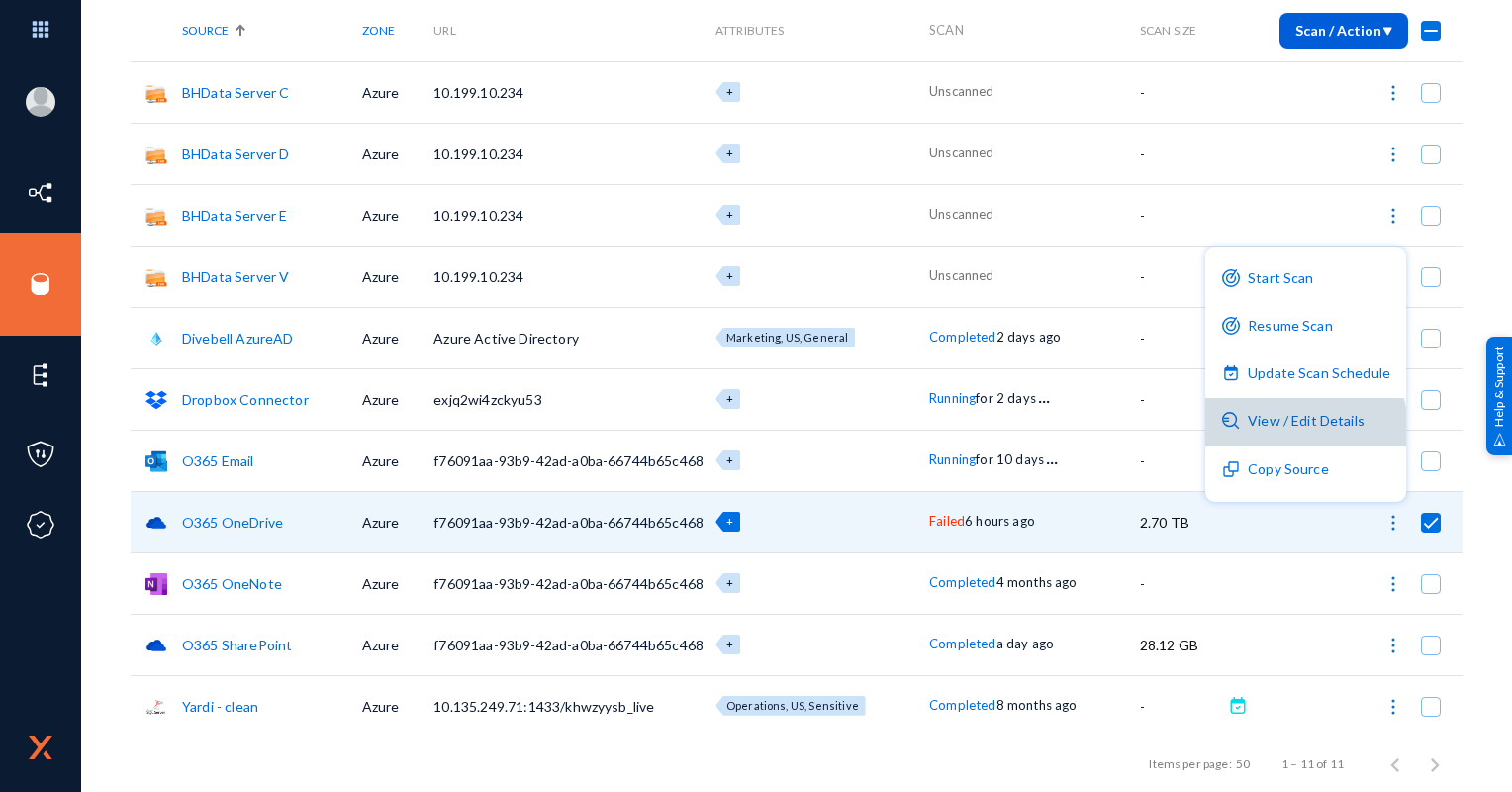 click on "View / Edit Details" at bounding box center (1305, 422) 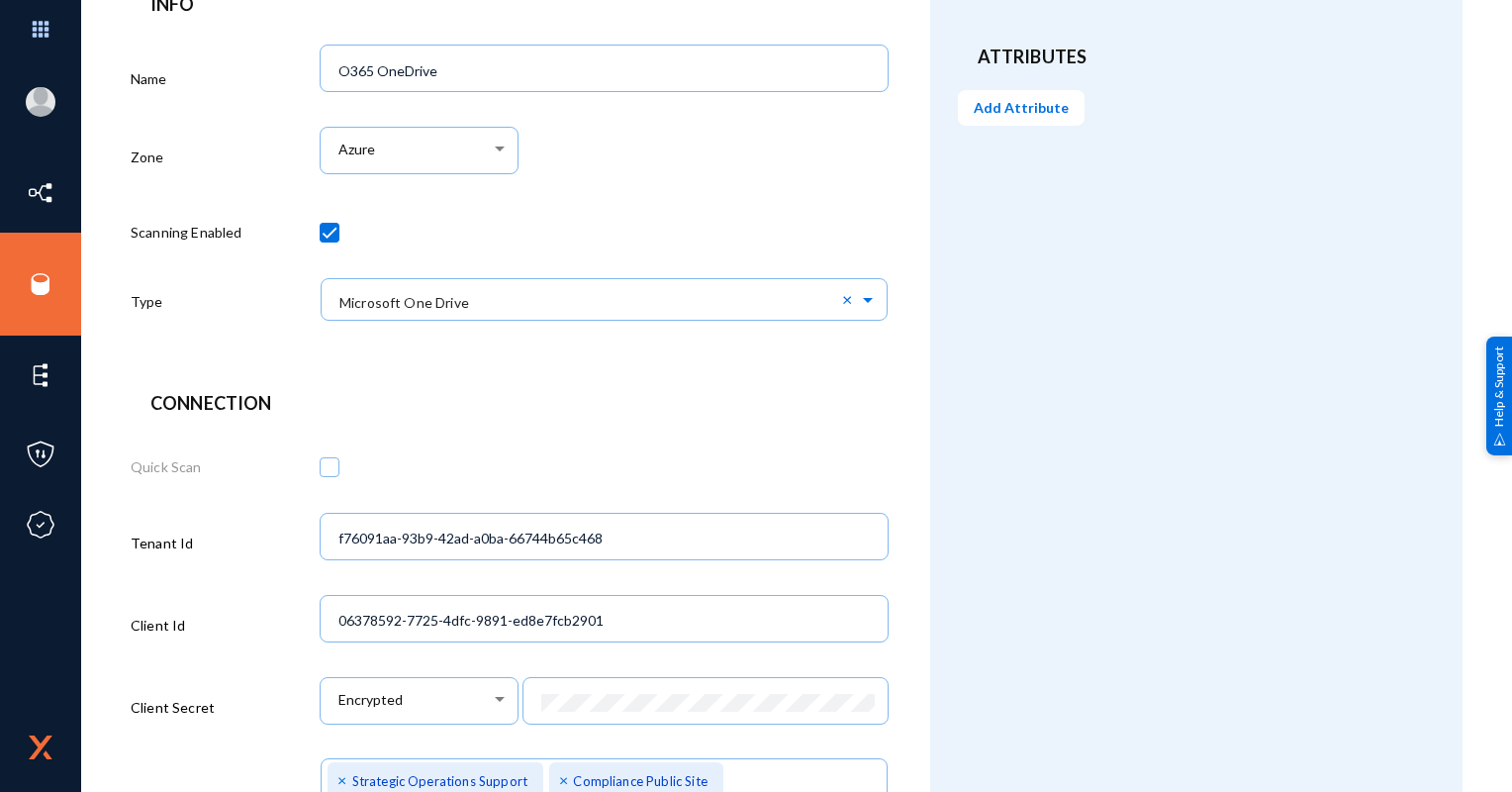 scroll, scrollTop: 0, scrollLeft: 0, axis: both 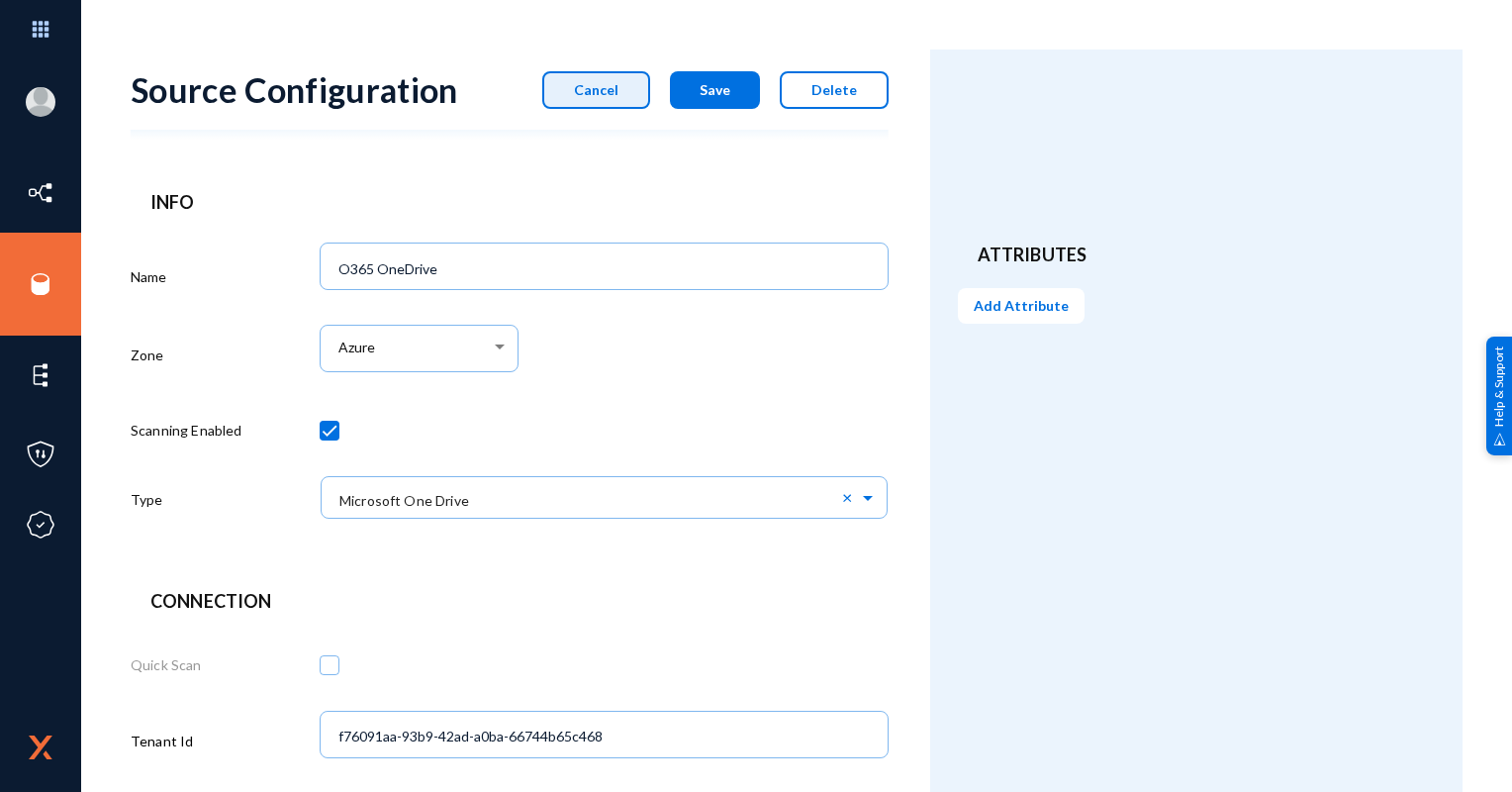 click on "Cancel" 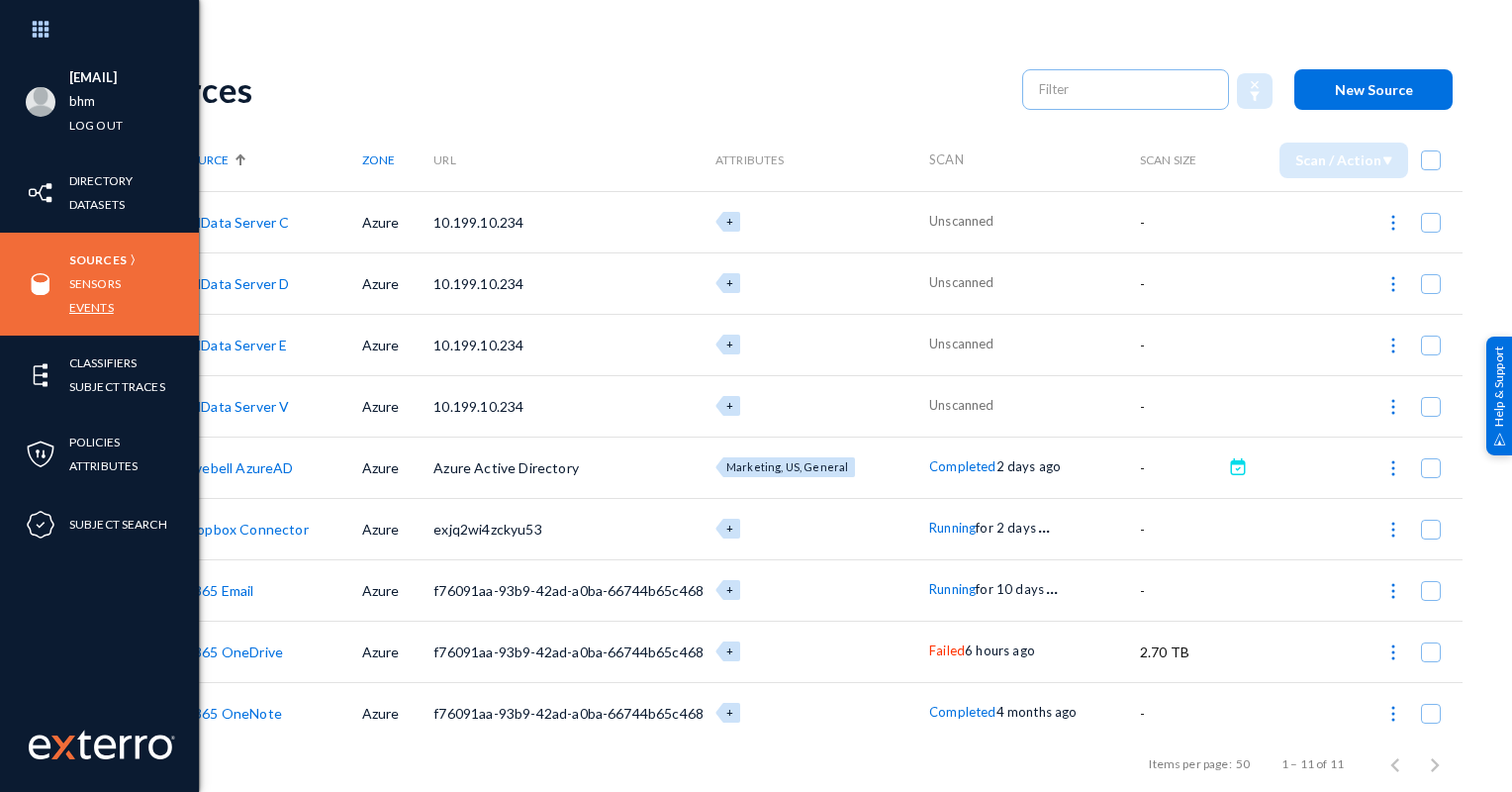 click on "Events" at bounding box center [91, 307] 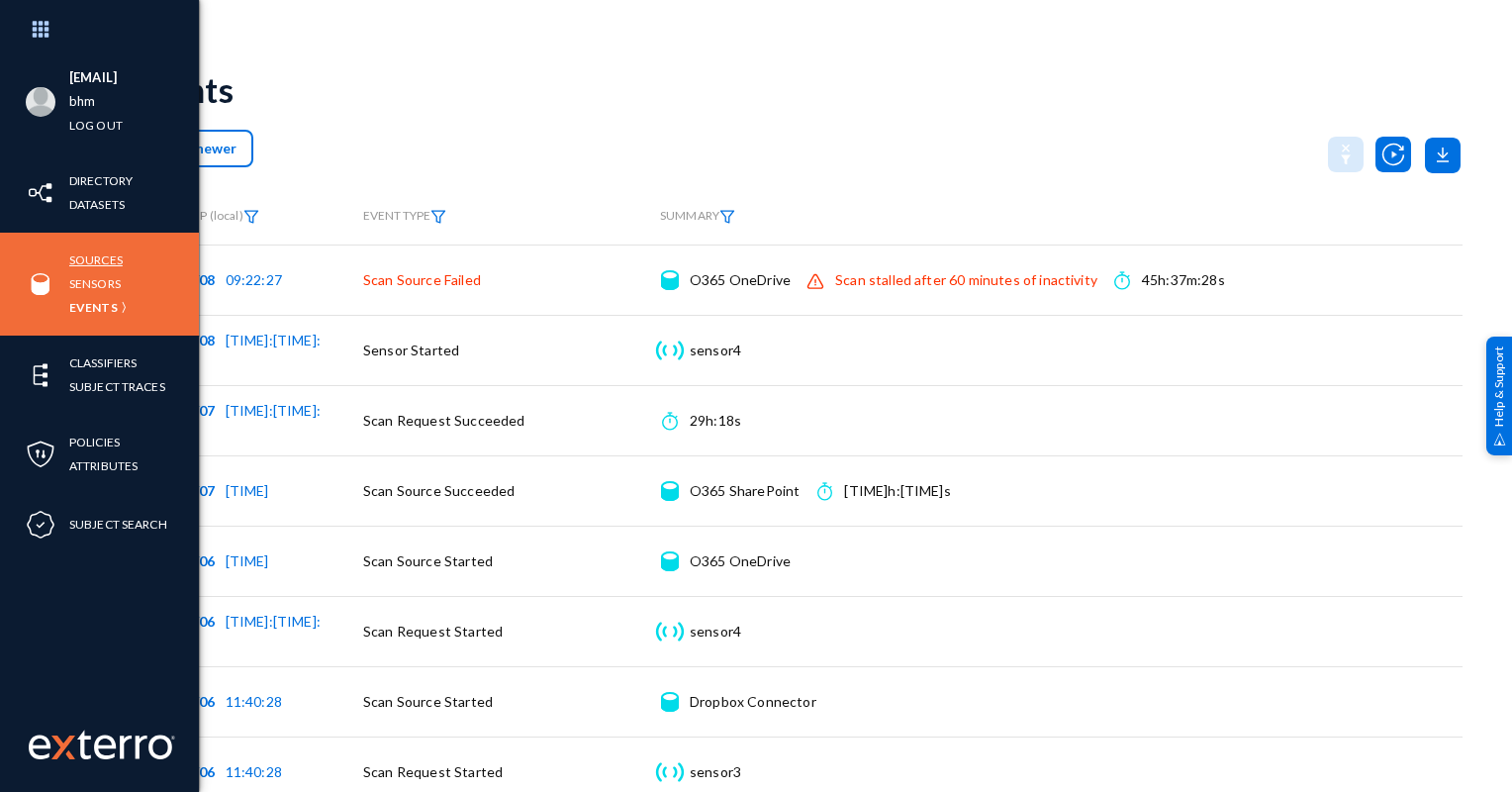 click on "Sources" at bounding box center (96, 259) 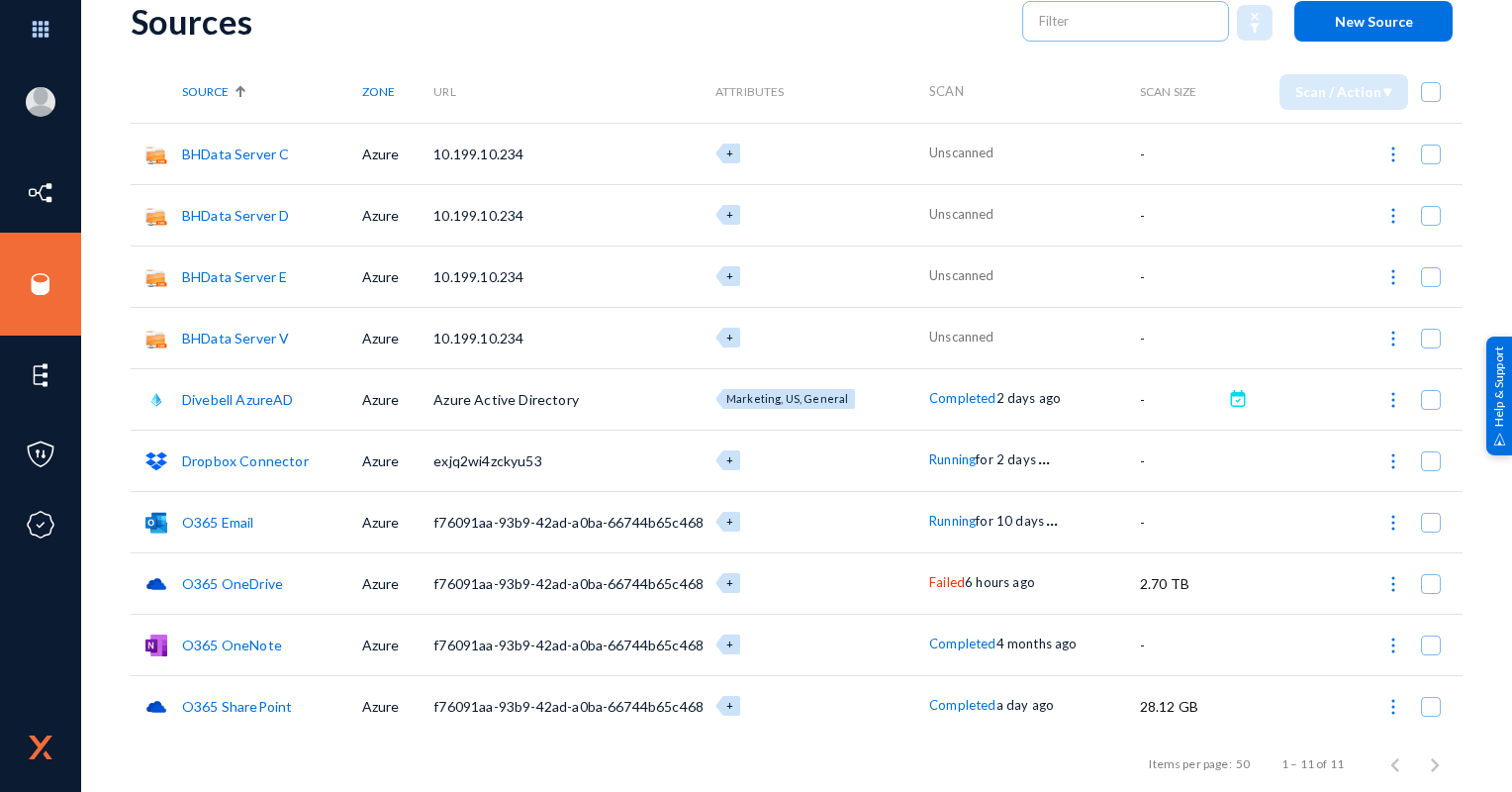 scroll, scrollTop: 130, scrollLeft: 0, axis: vertical 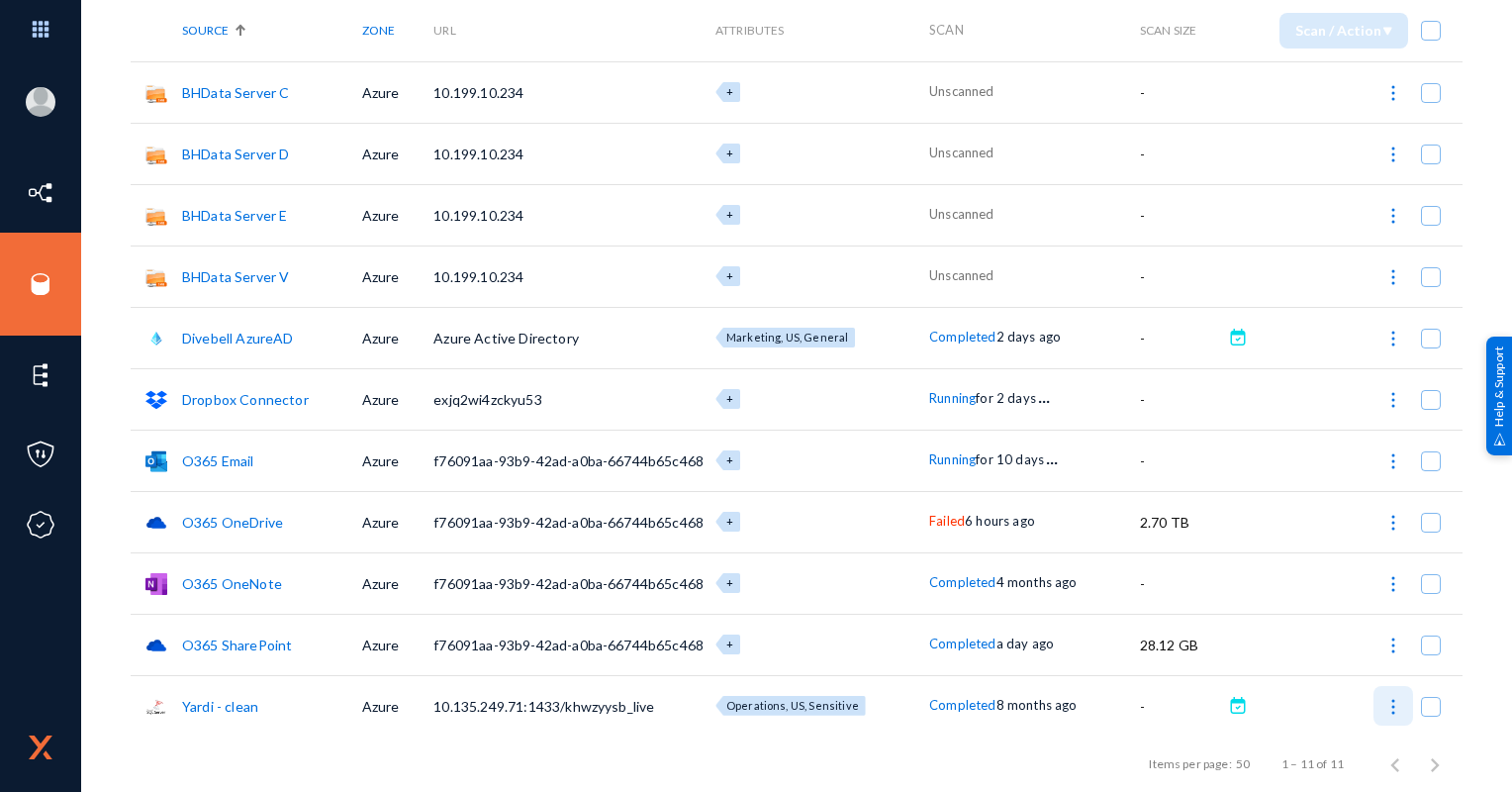 click 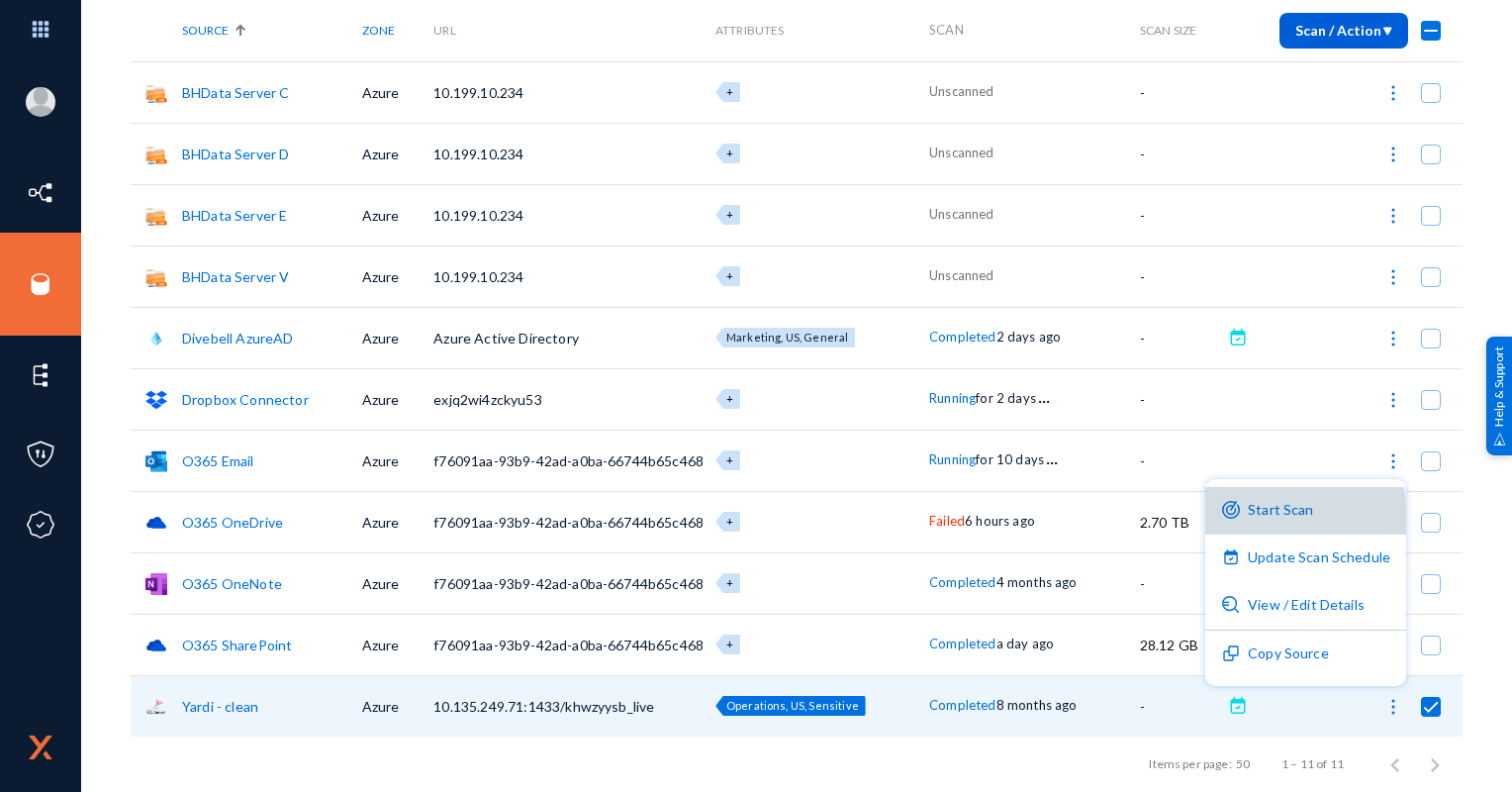 click on "Start Scan" at bounding box center [1305, 511] 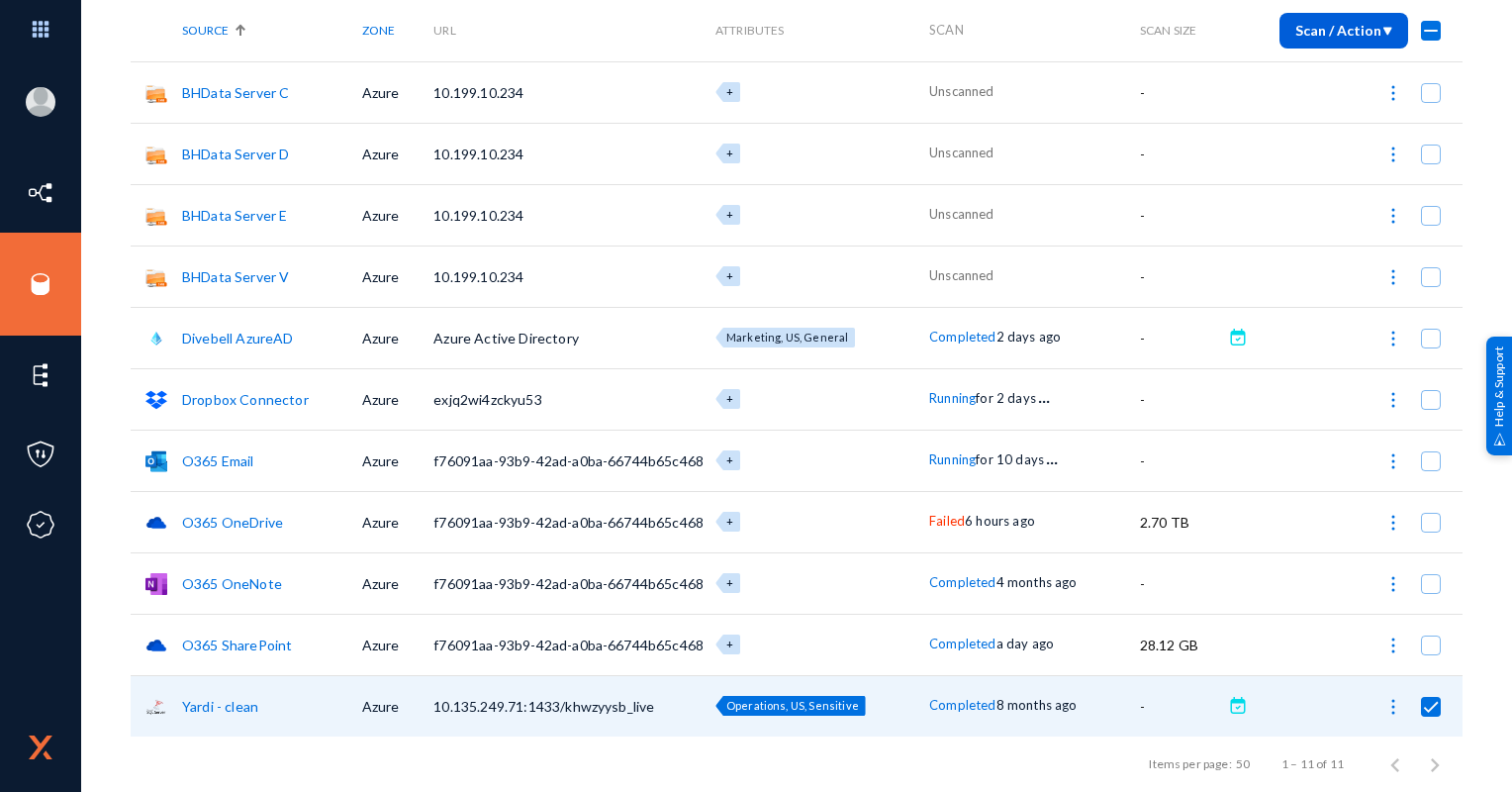 checkbox on "false" 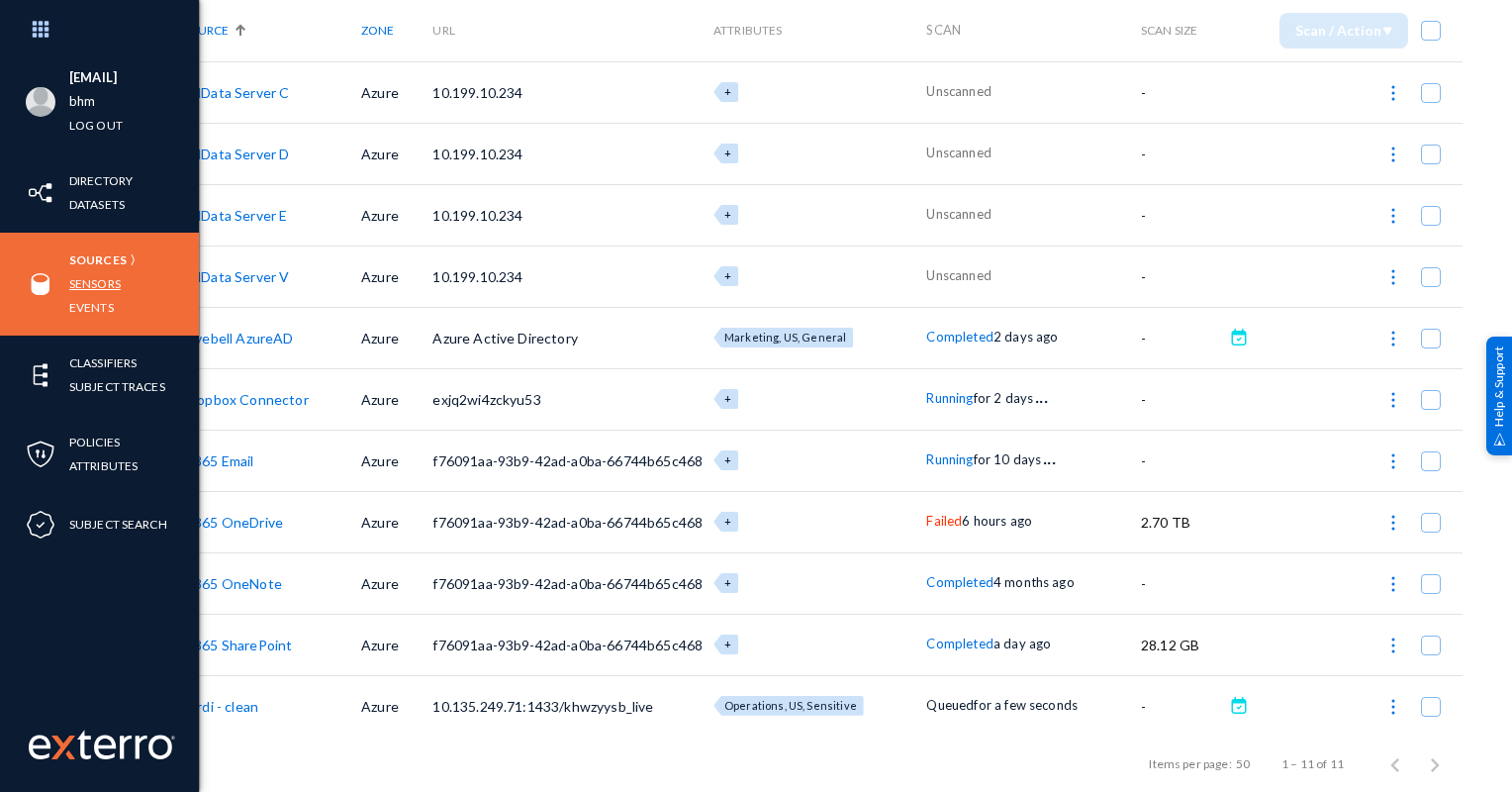 click on "Sensors" at bounding box center [95, 283] 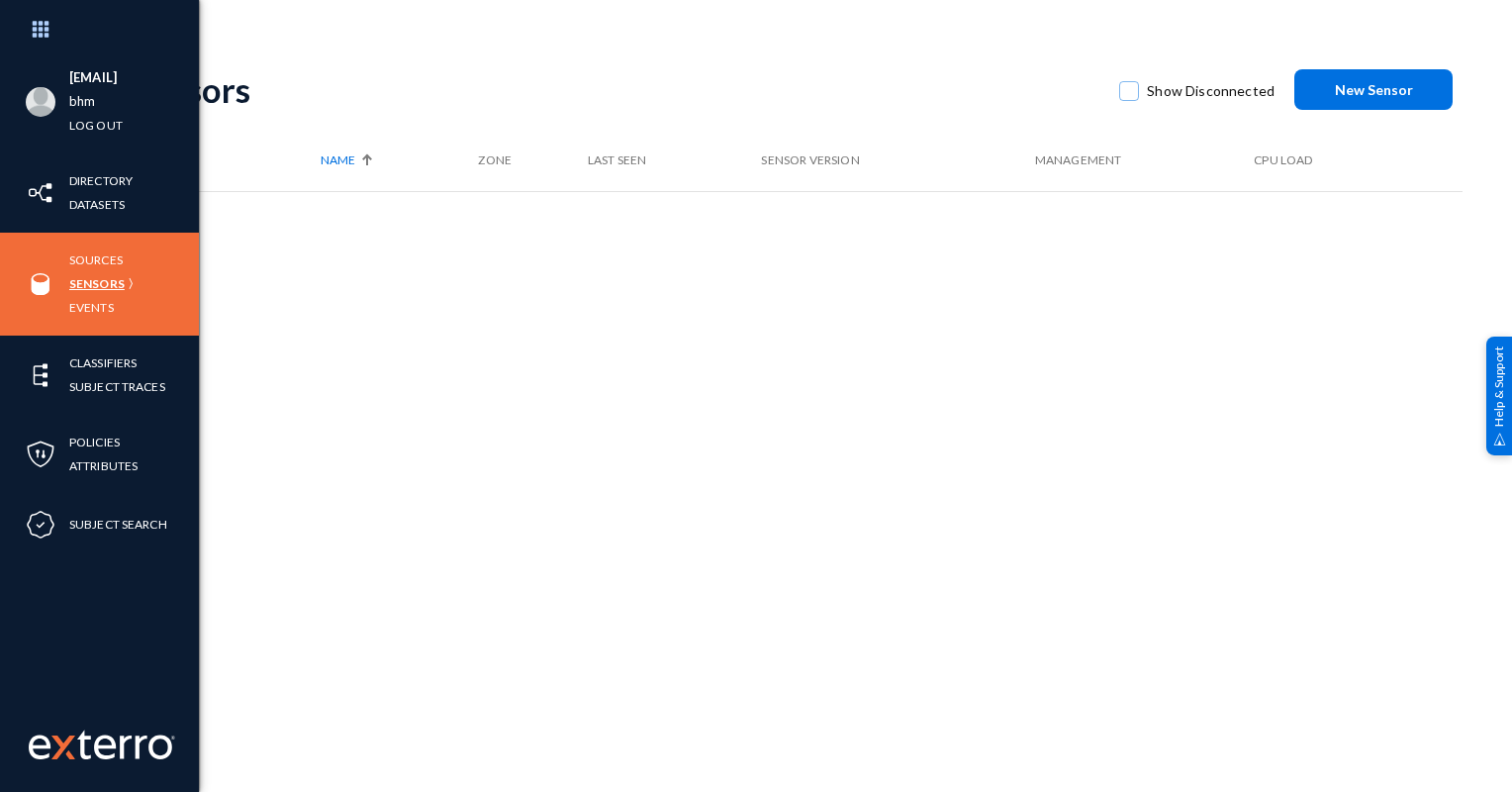 scroll, scrollTop: 0, scrollLeft: 0, axis: both 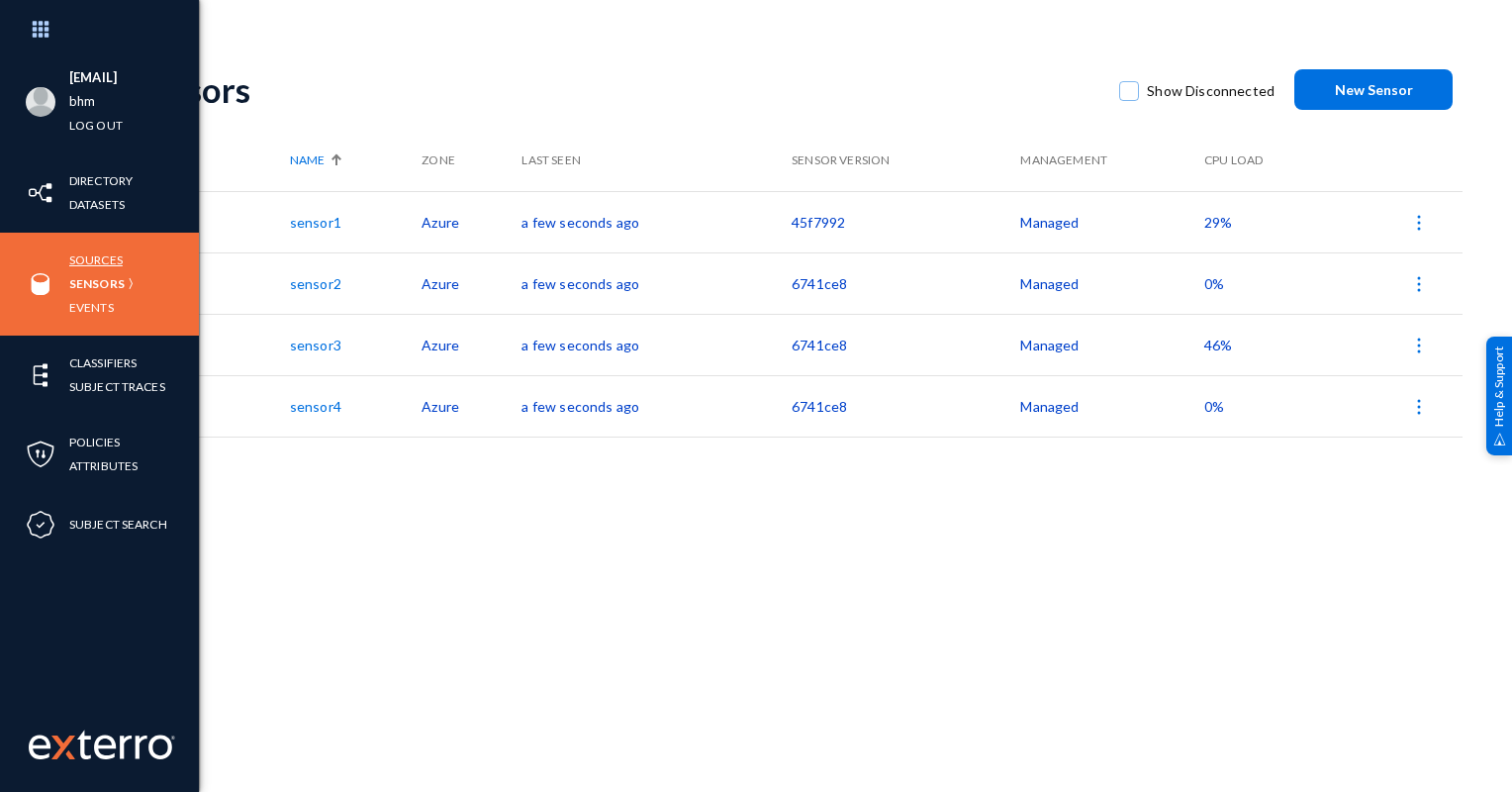 click on "Sources" at bounding box center (96, 259) 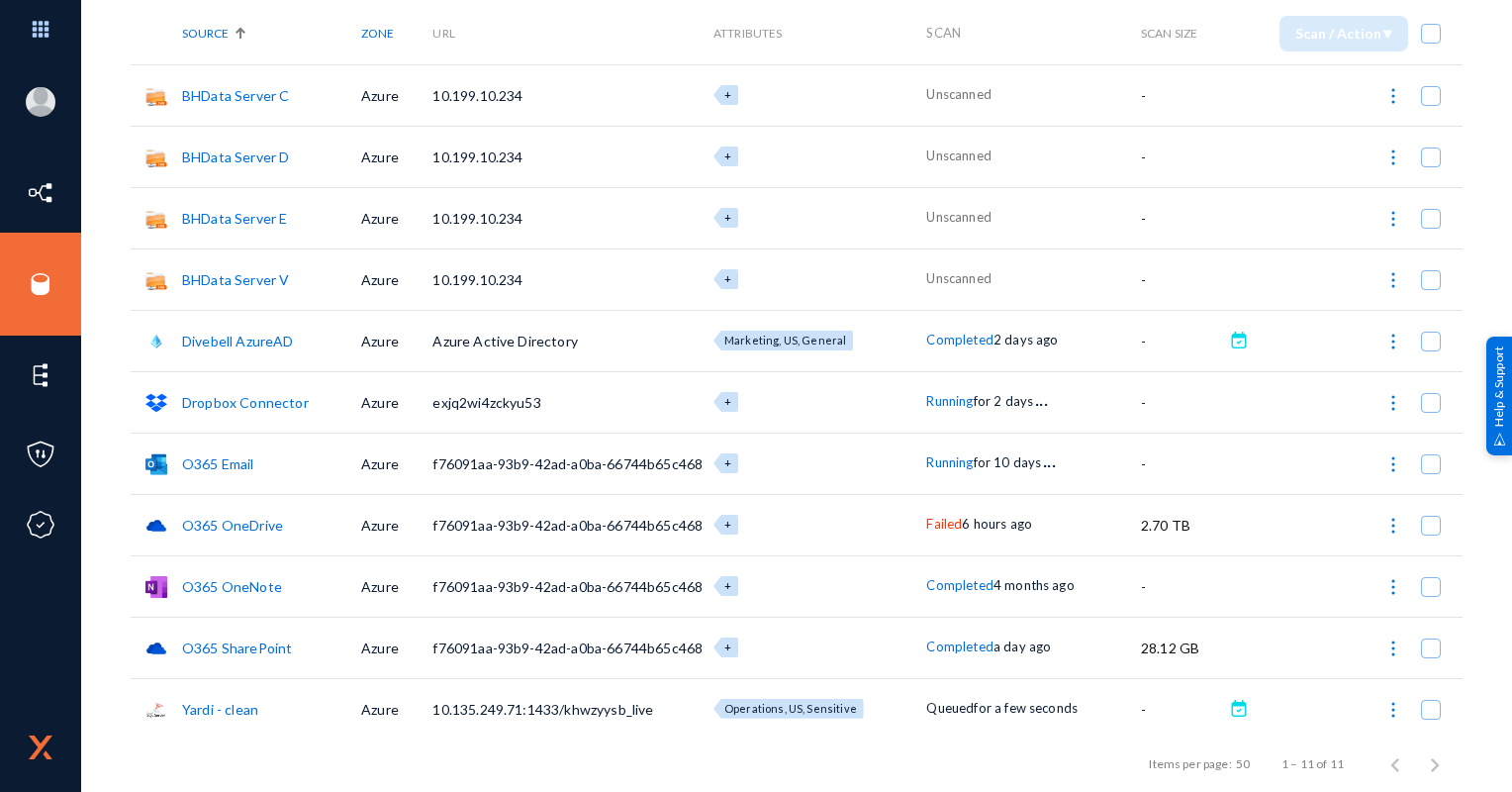 scroll, scrollTop: 130, scrollLeft: 0, axis: vertical 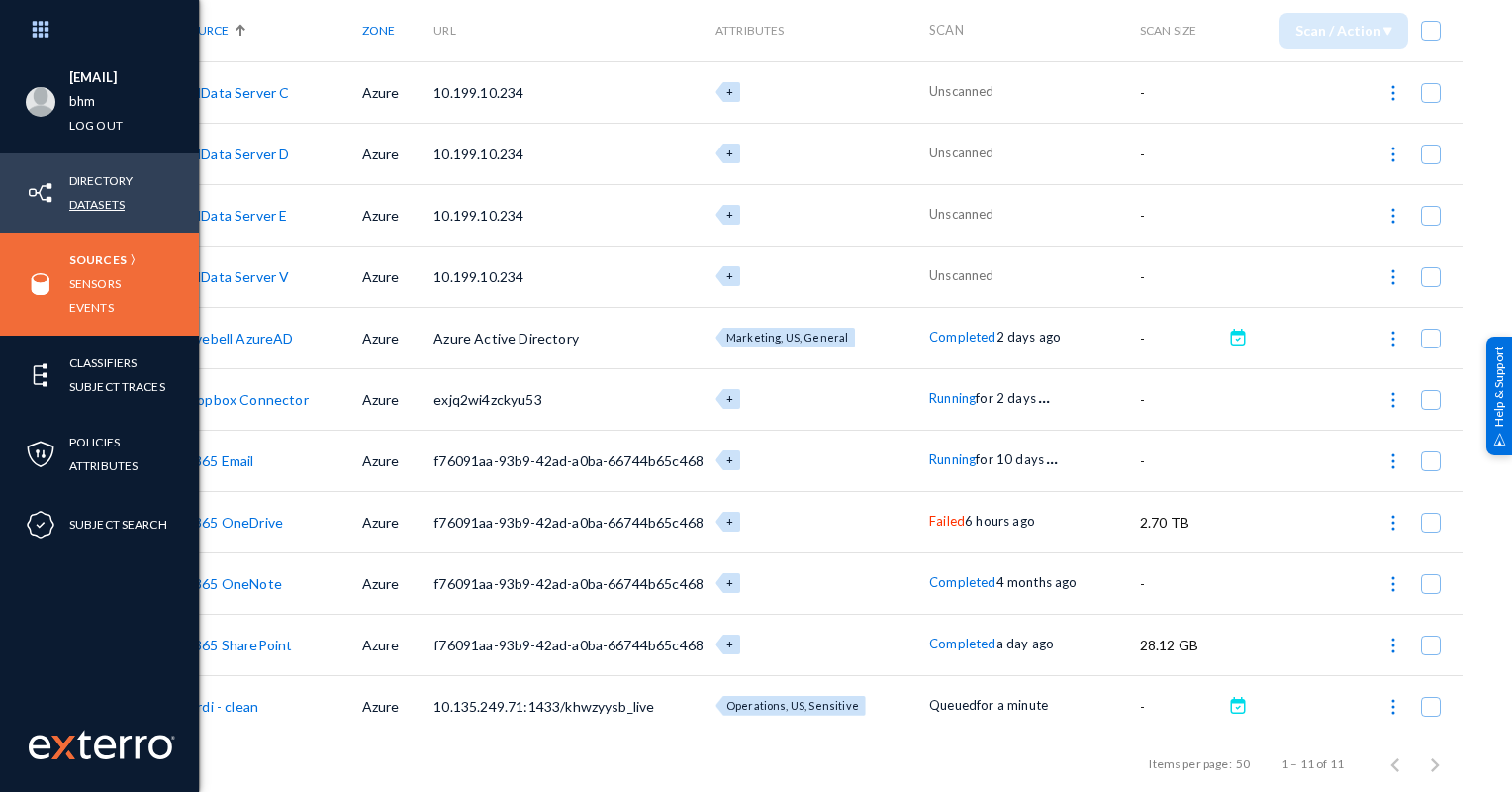 click on "Datasets" at bounding box center (97, 204) 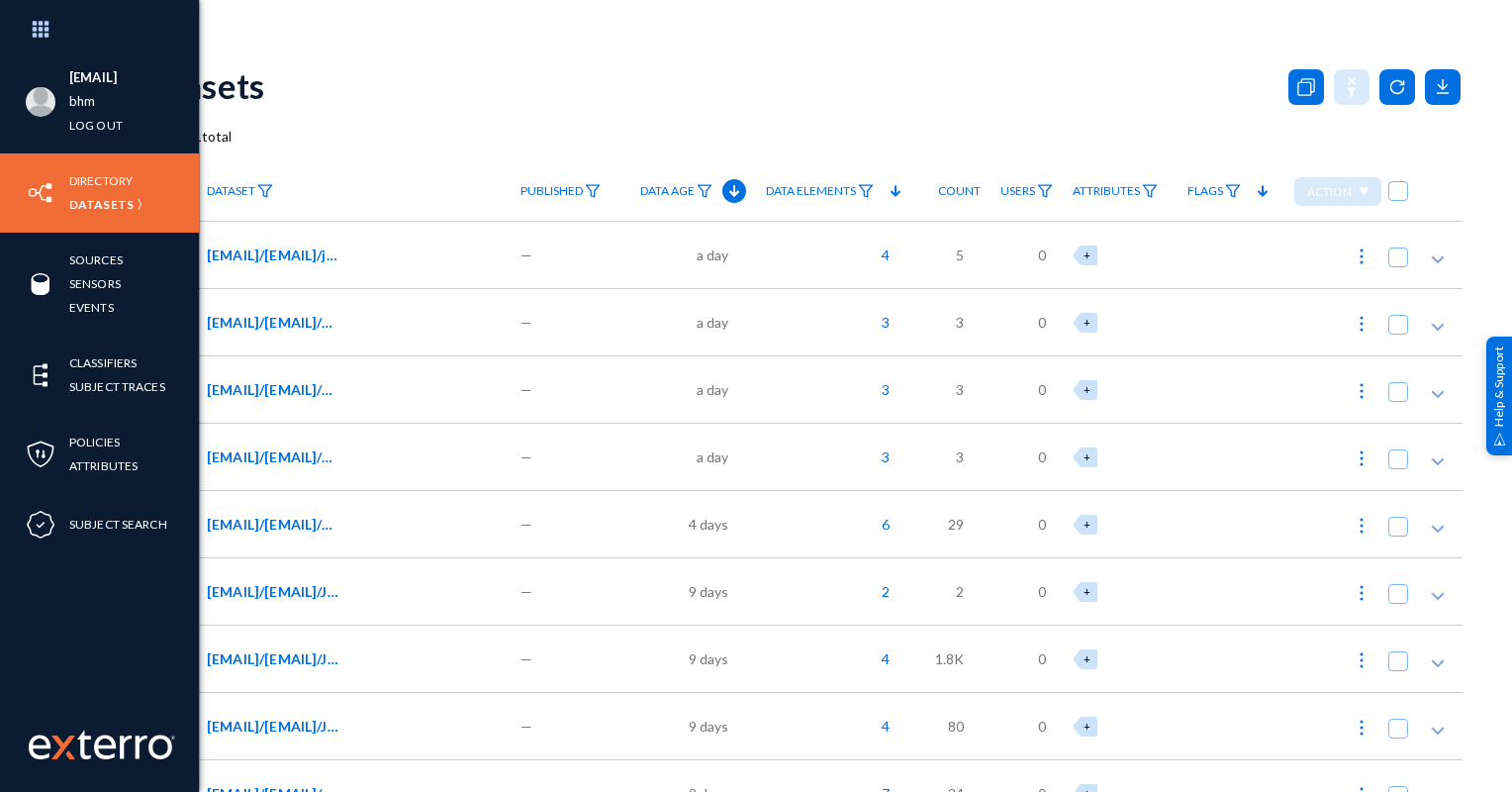 scroll, scrollTop: 0, scrollLeft: 0, axis: both 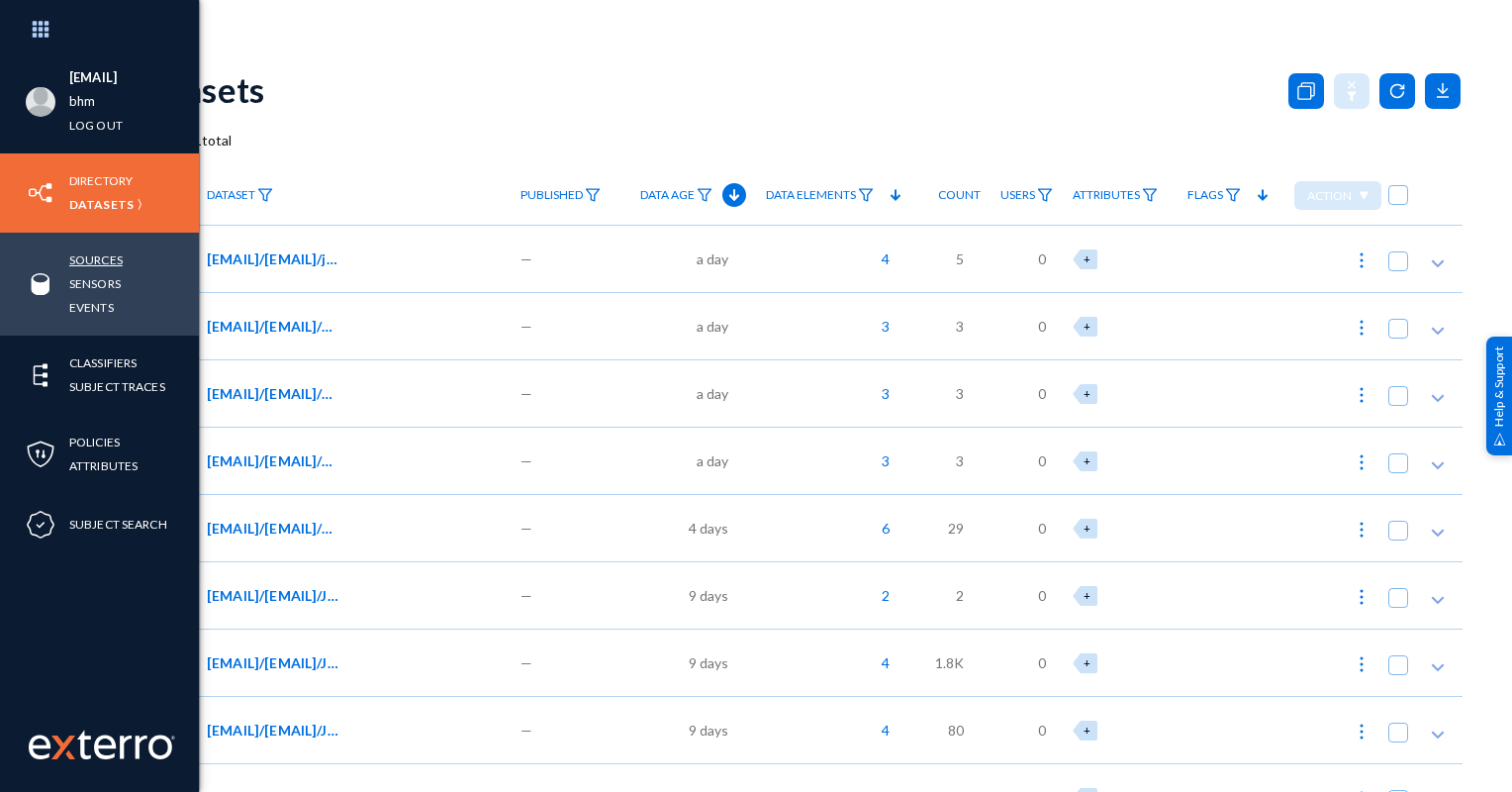 click on "Sources" at bounding box center (96, 259) 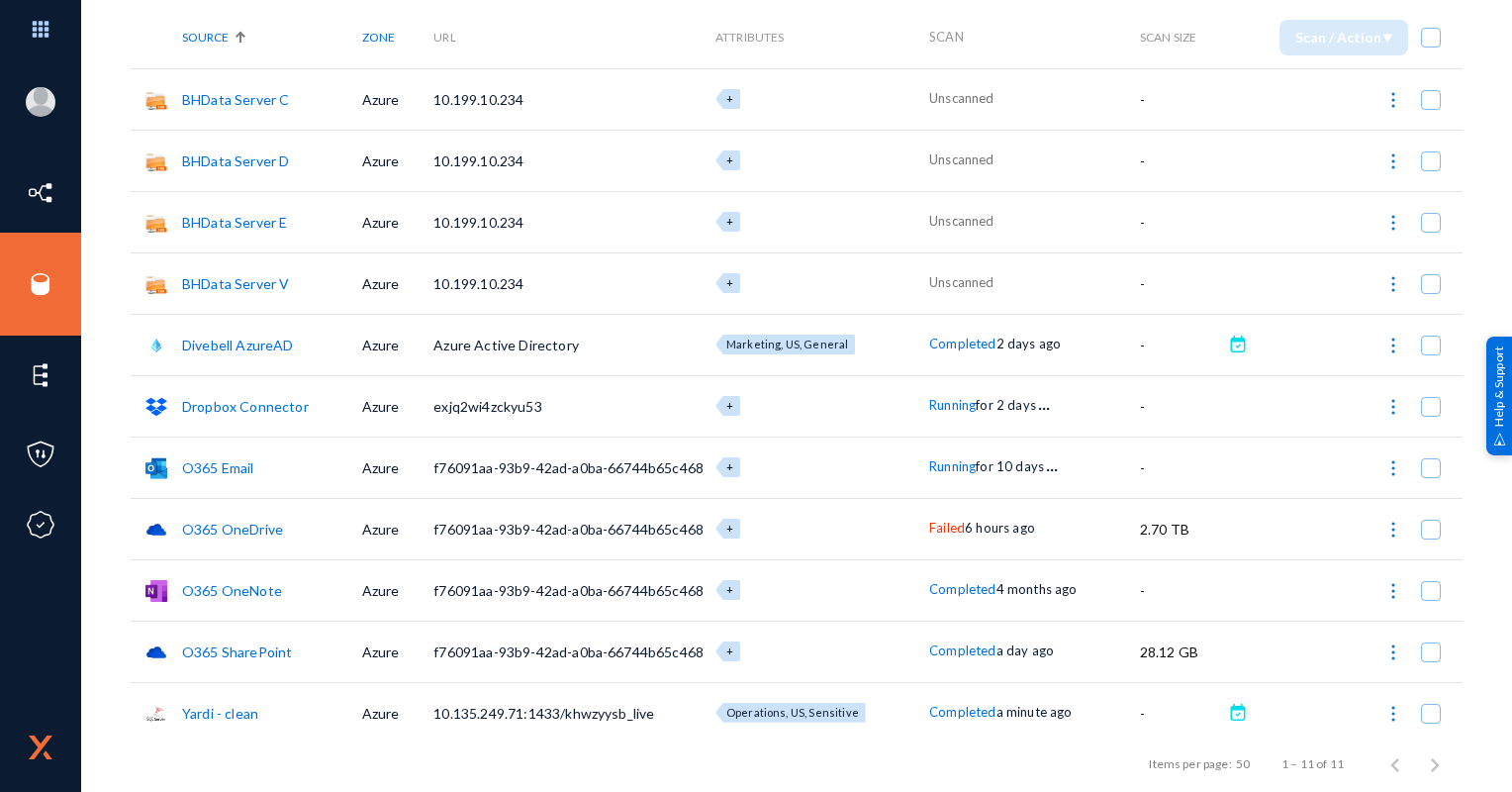 scroll, scrollTop: 130, scrollLeft: 0, axis: vertical 